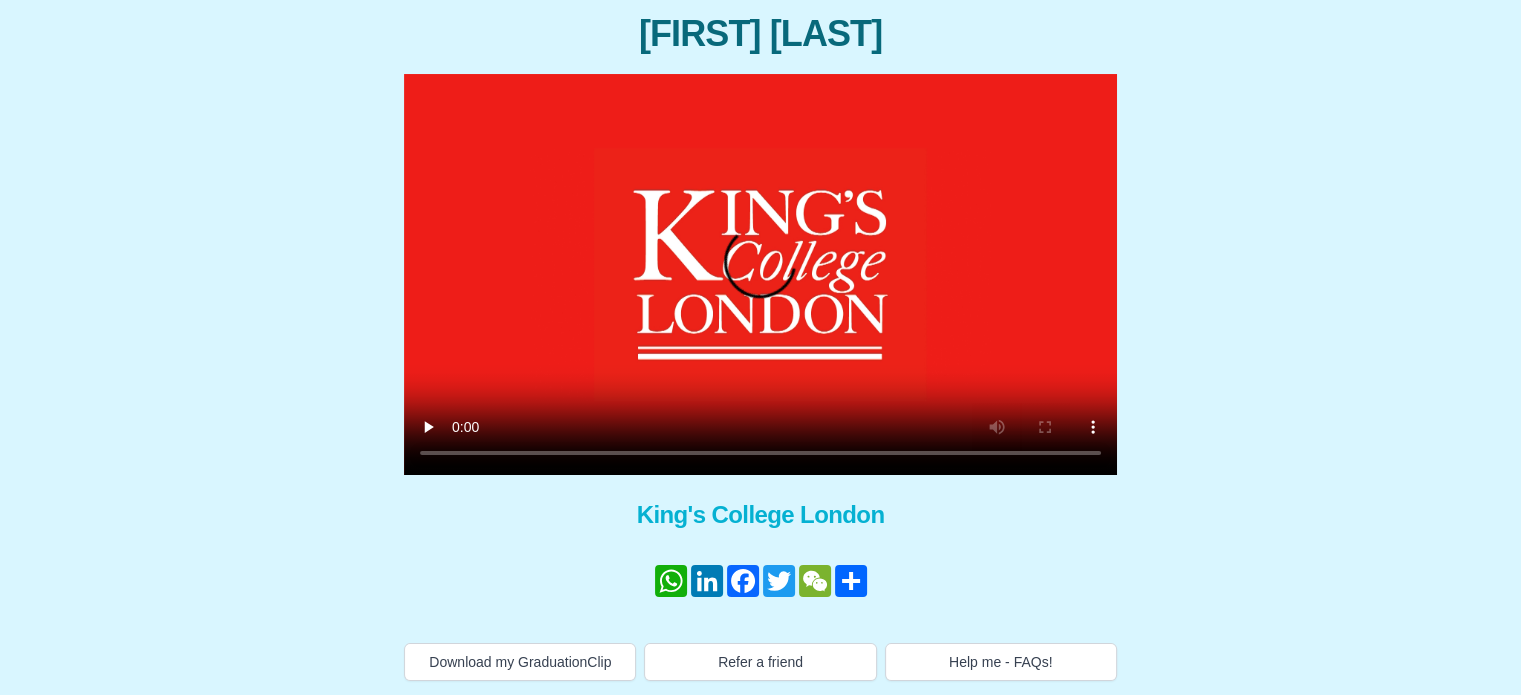 scroll, scrollTop: 256, scrollLeft: 0, axis: vertical 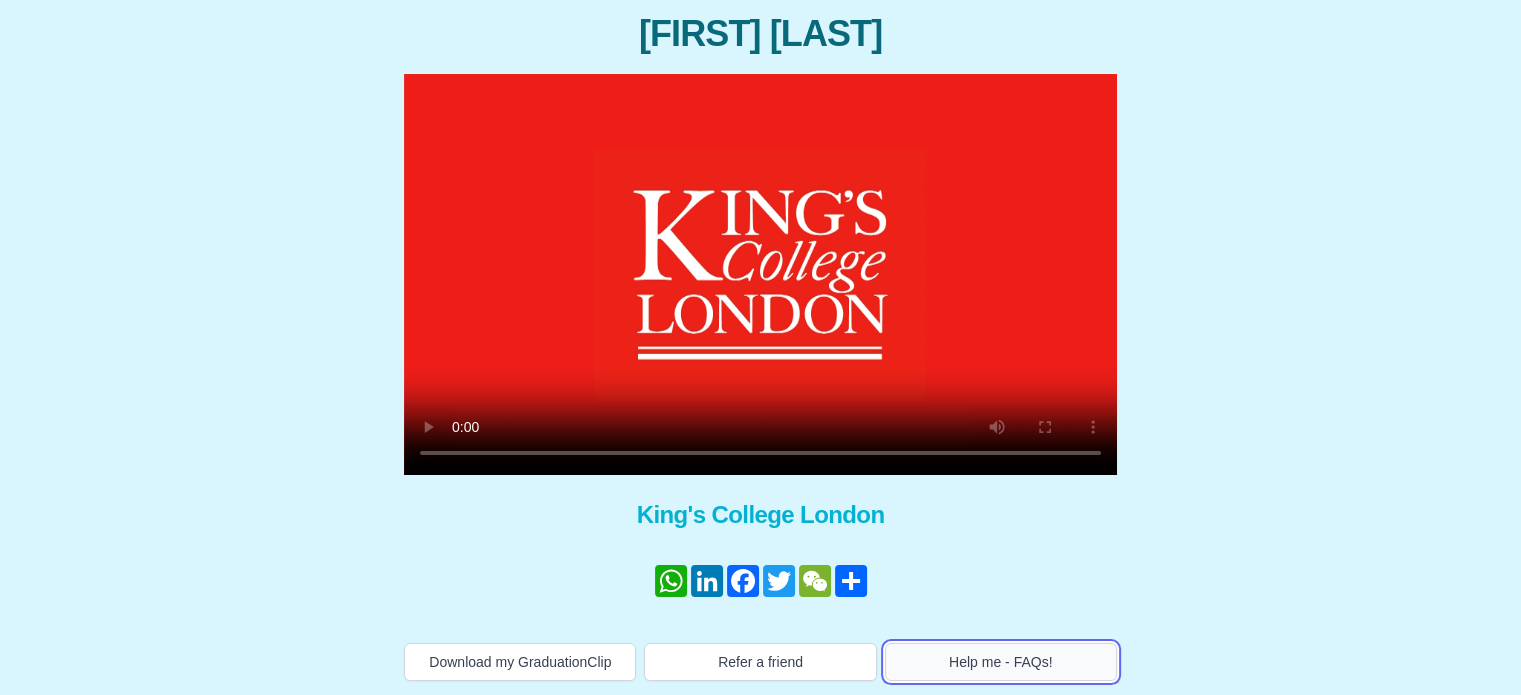 click on "Help me - FAQs!" at bounding box center (1001, 662) 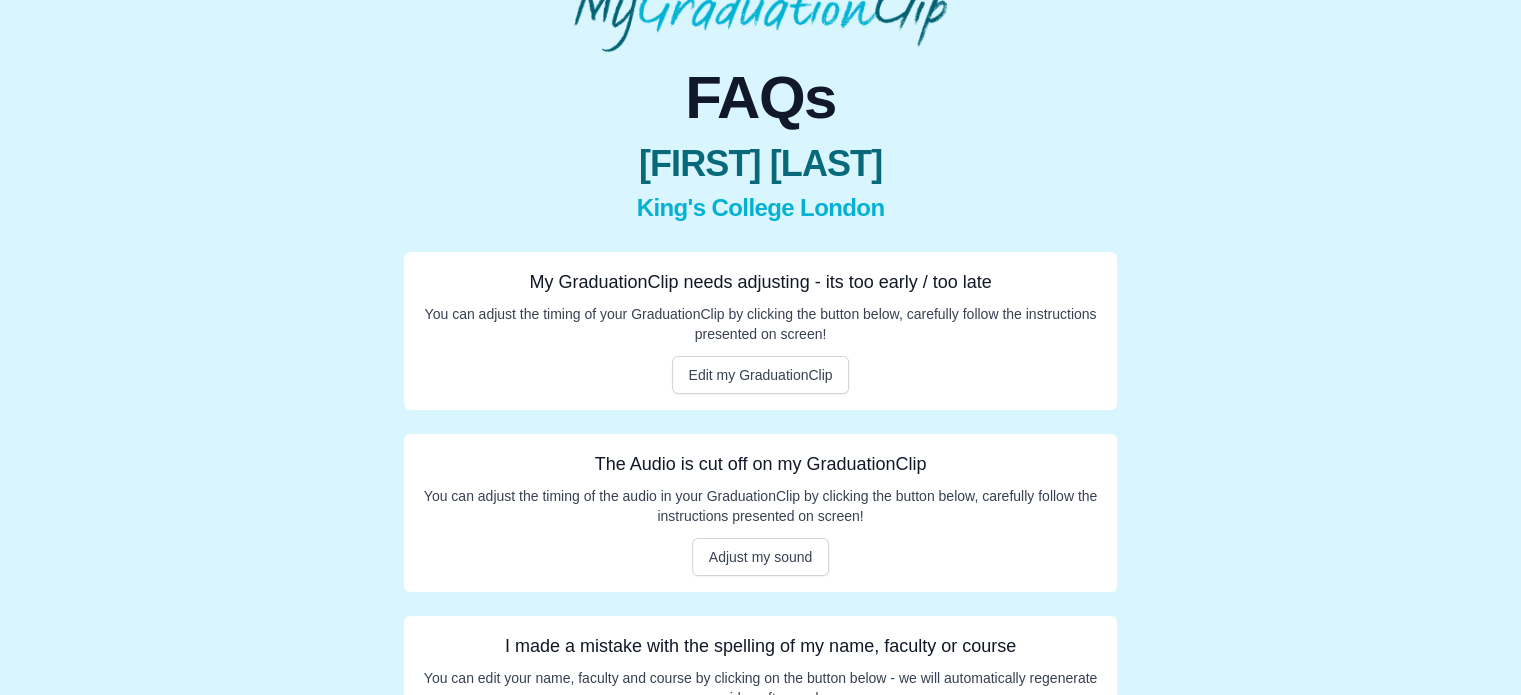 scroll, scrollTop: 119, scrollLeft: 0, axis: vertical 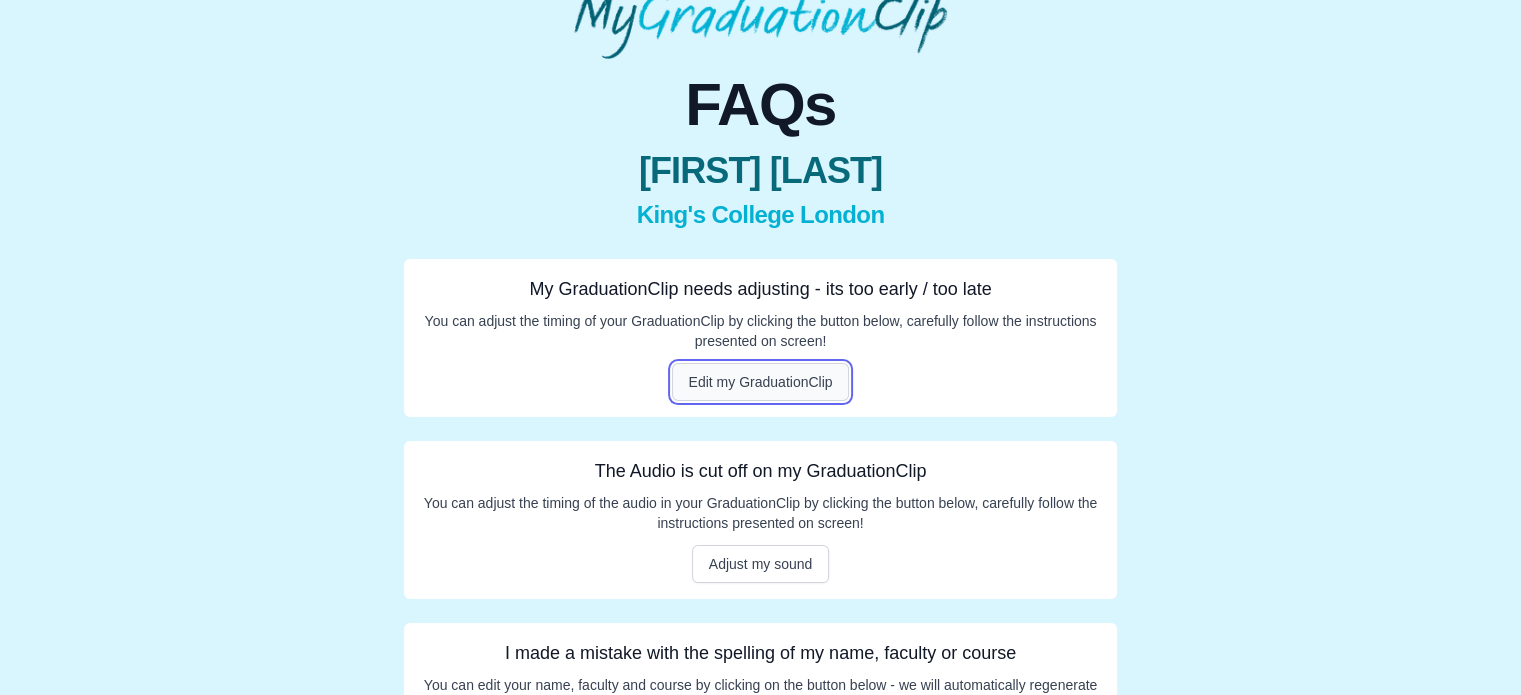 click on "Edit my GraduationClip" at bounding box center (761, 382) 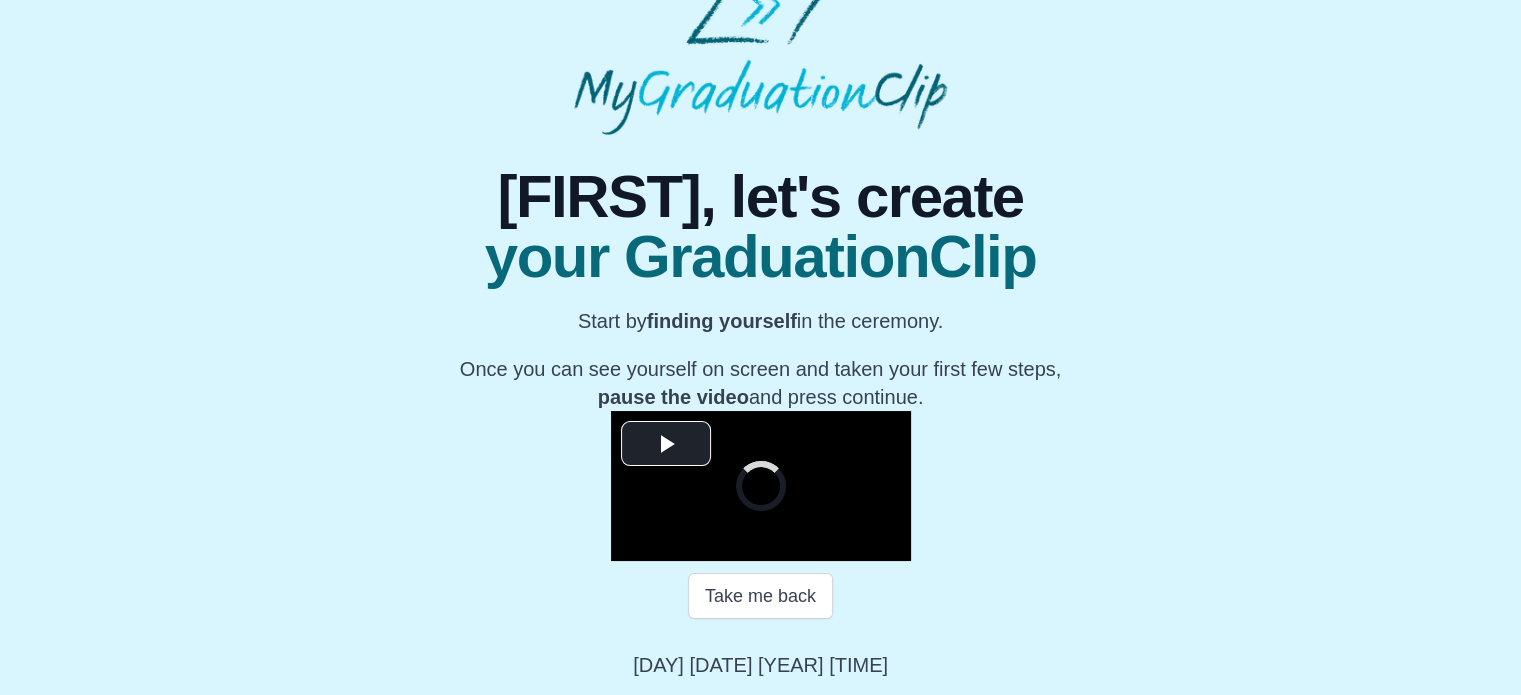 scroll, scrollTop: 320, scrollLeft: 0, axis: vertical 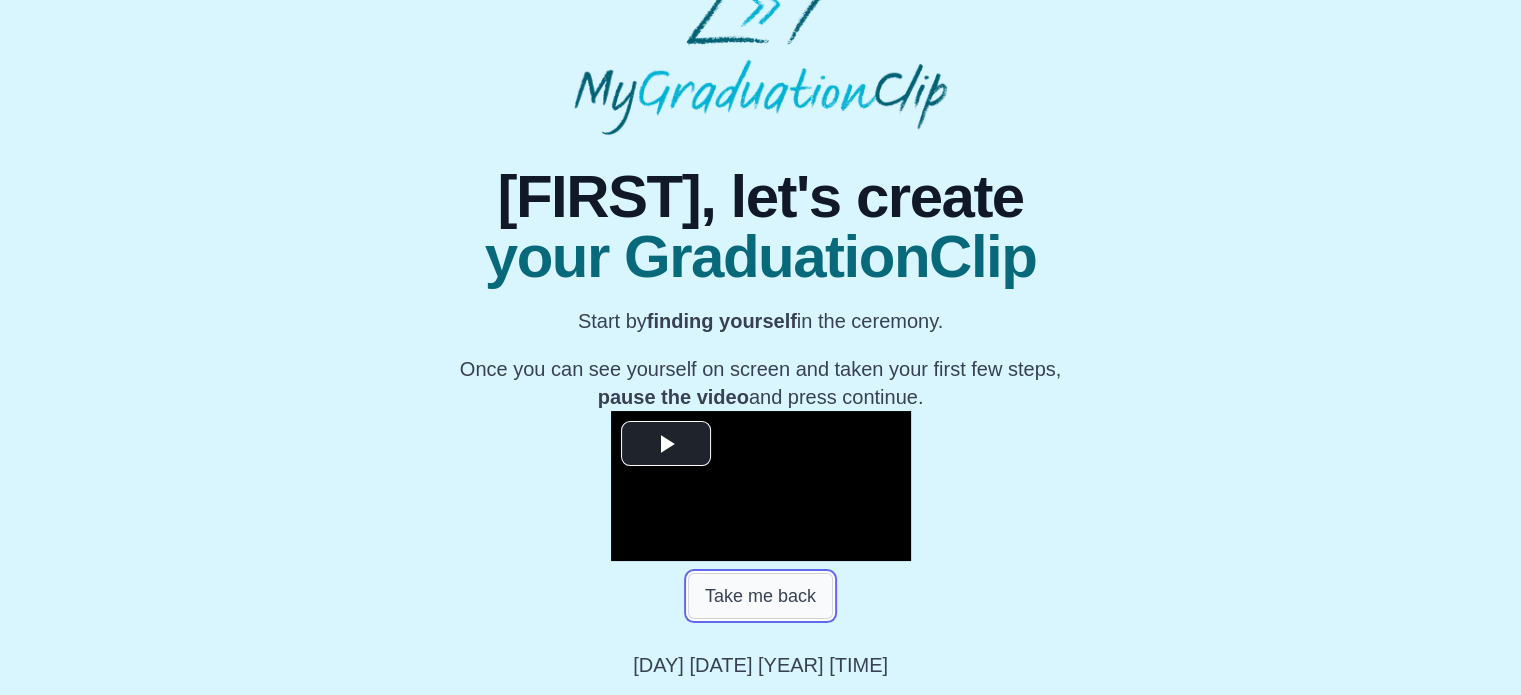 click on "Take me back" at bounding box center [760, 596] 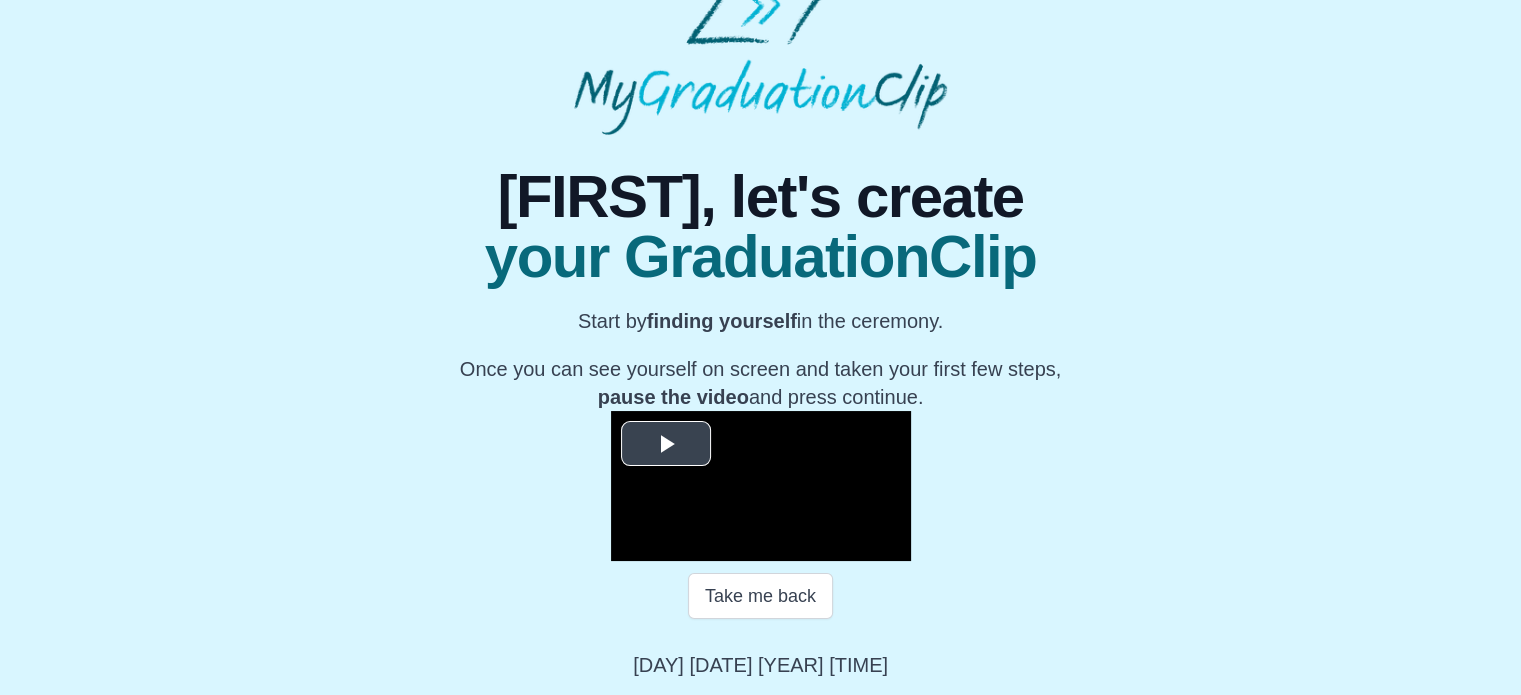 click at bounding box center (666, 443) 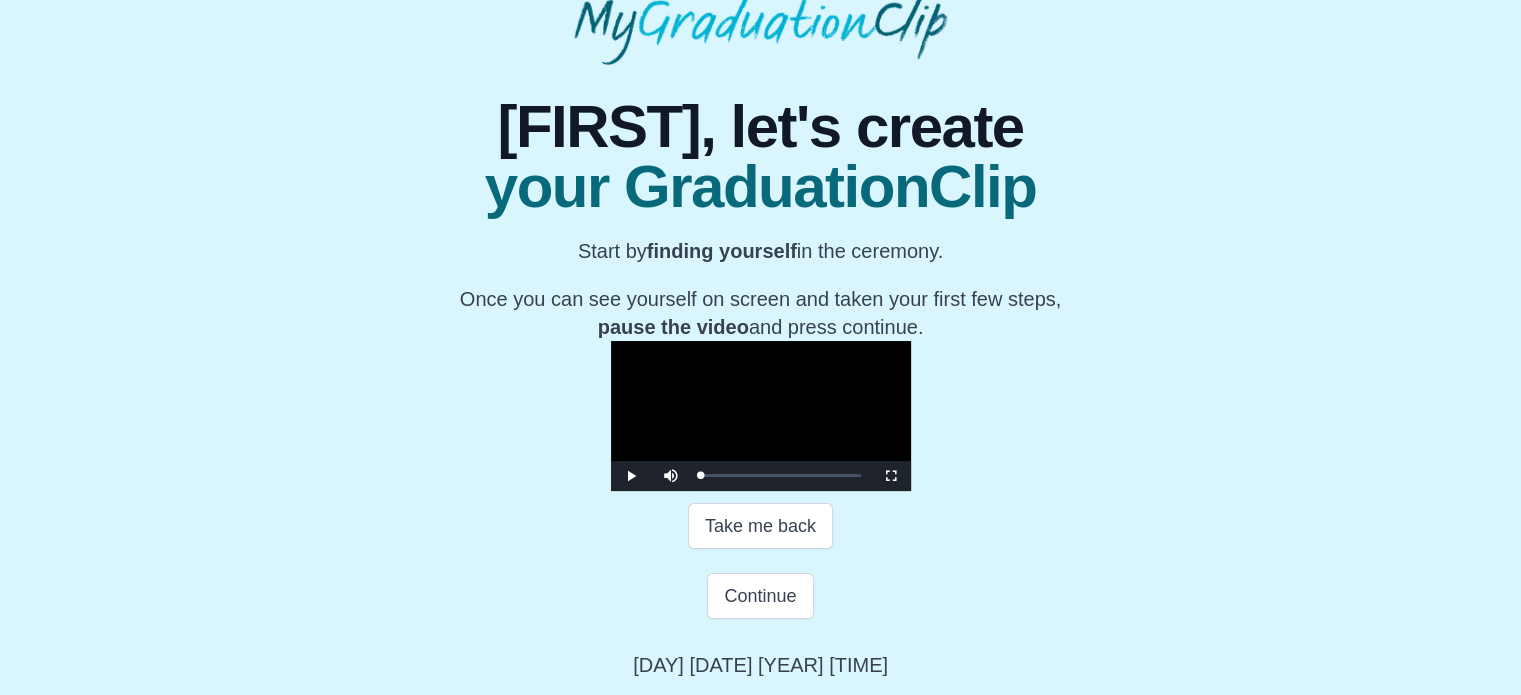 drag, startPoint x: 809, startPoint y: 544, endPoint x: 408, endPoint y: 541, distance: 401.01123 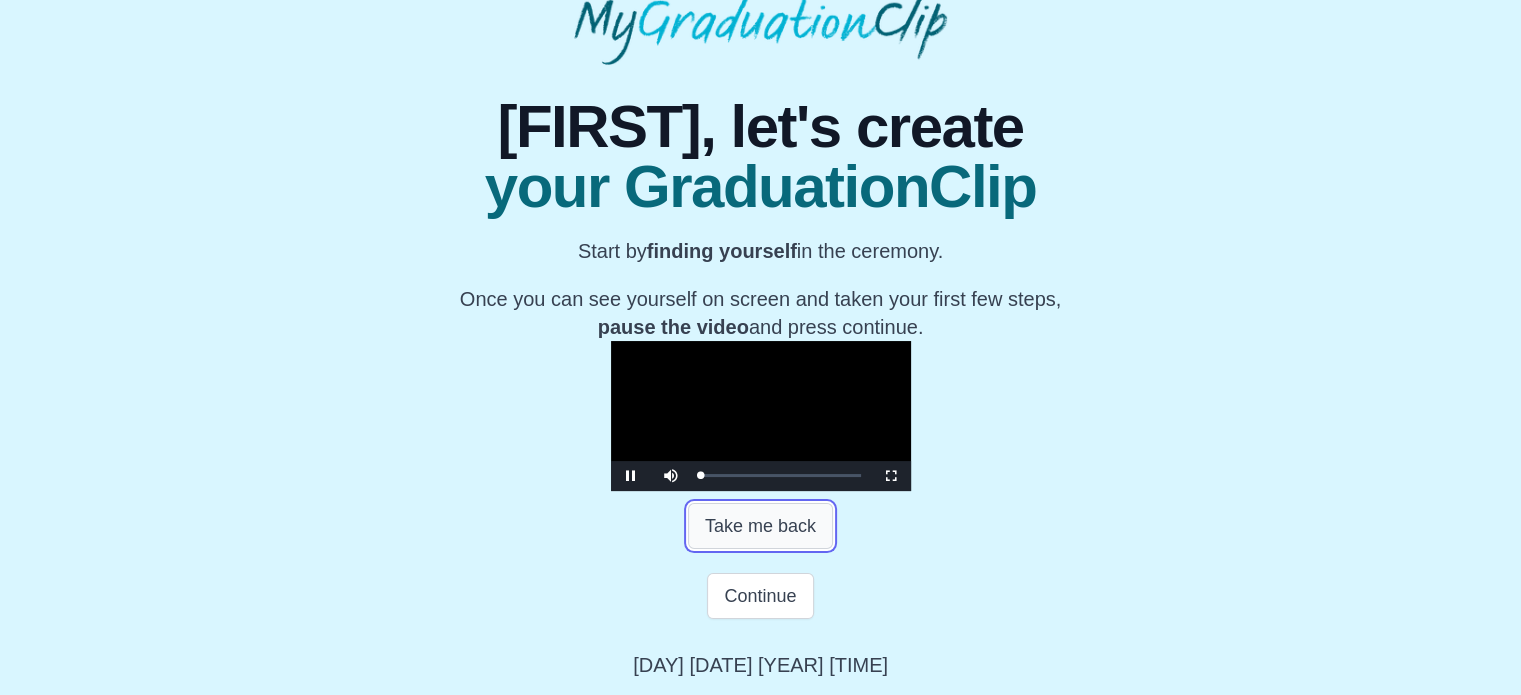click on "Take me back" at bounding box center [760, 526] 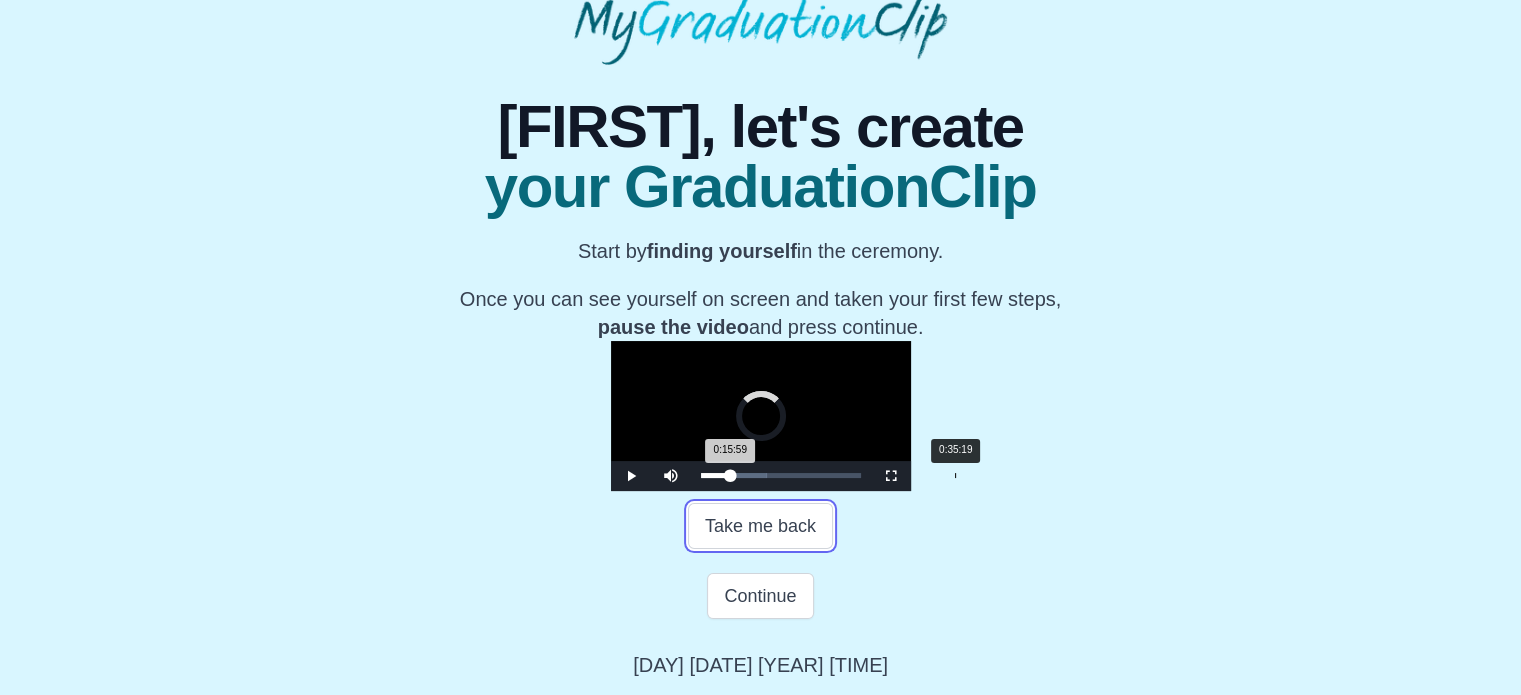 drag, startPoint x: 808, startPoint y: 544, endPoint x: 724, endPoint y: 547, distance: 84.05355 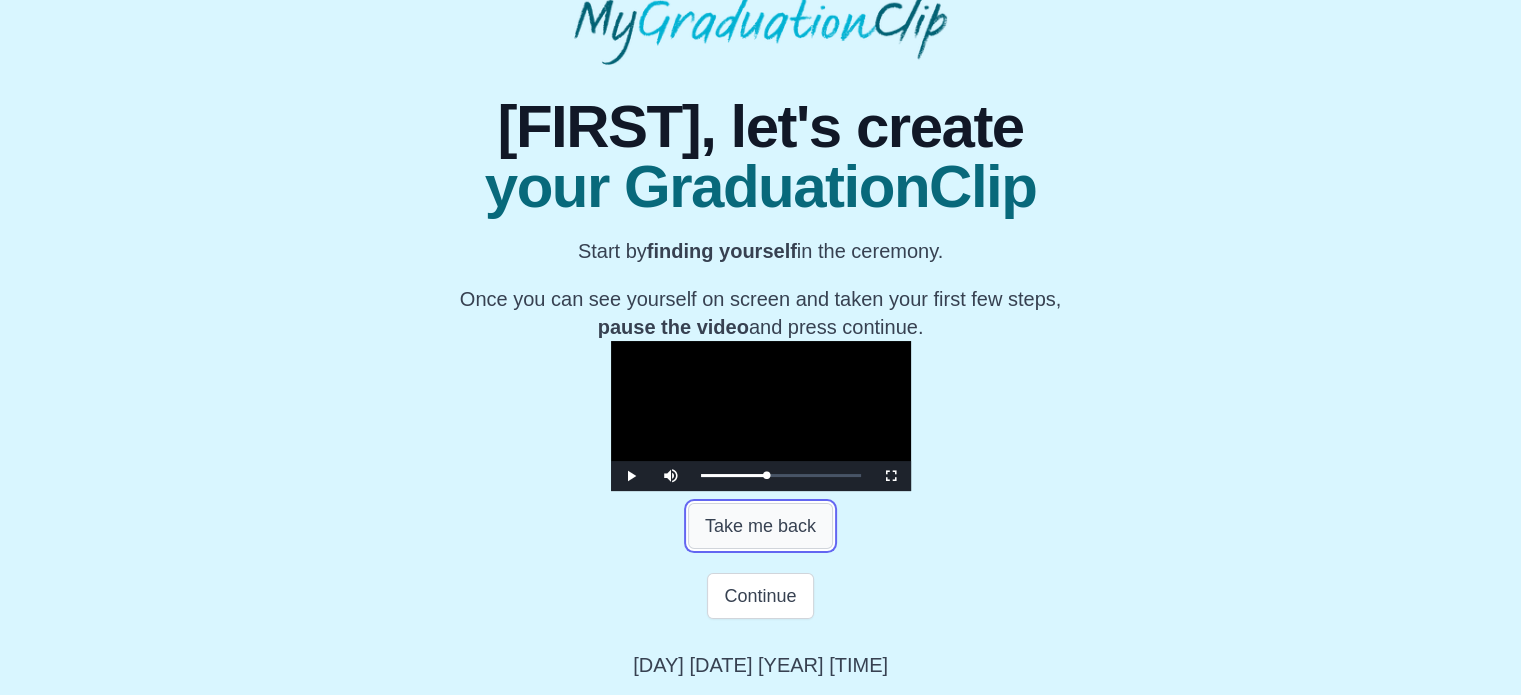 click on "Take me back" at bounding box center (760, 526) 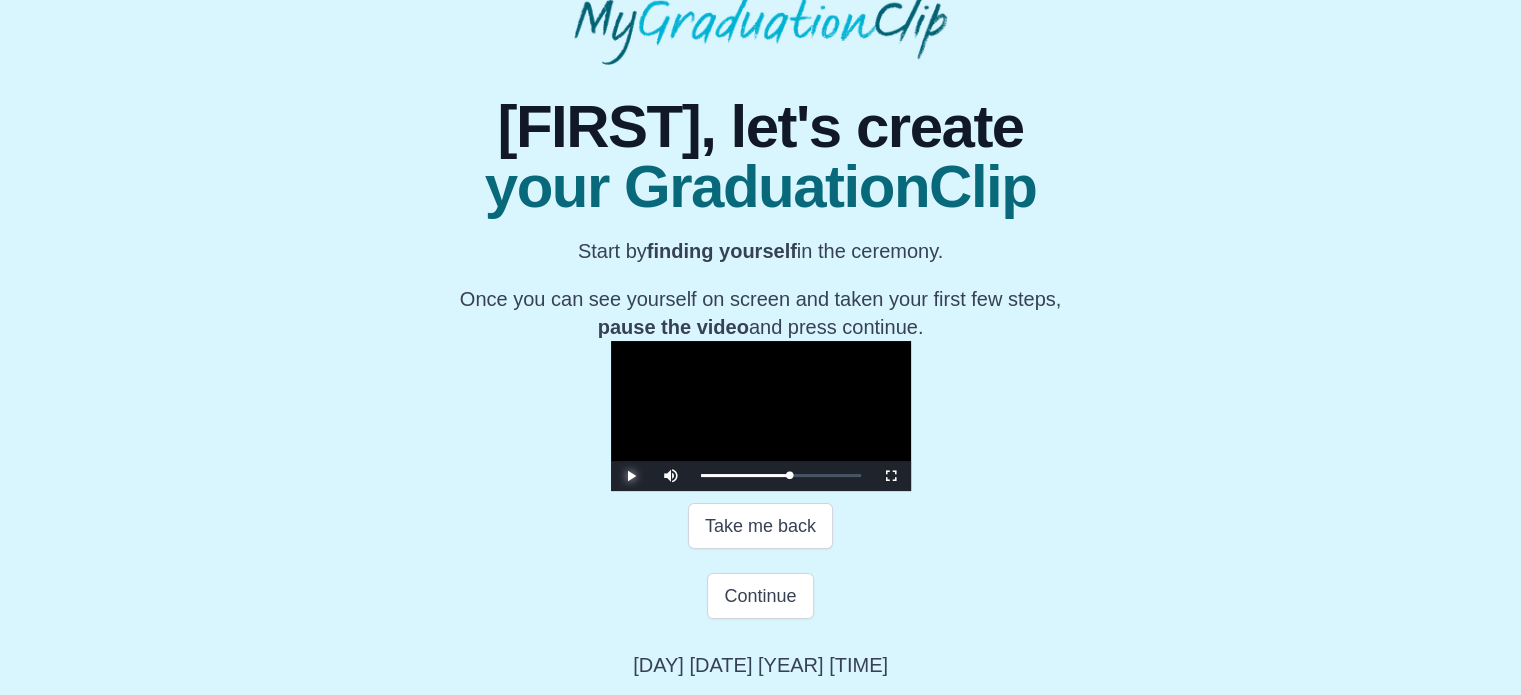 click at bounding box center (631, 476) 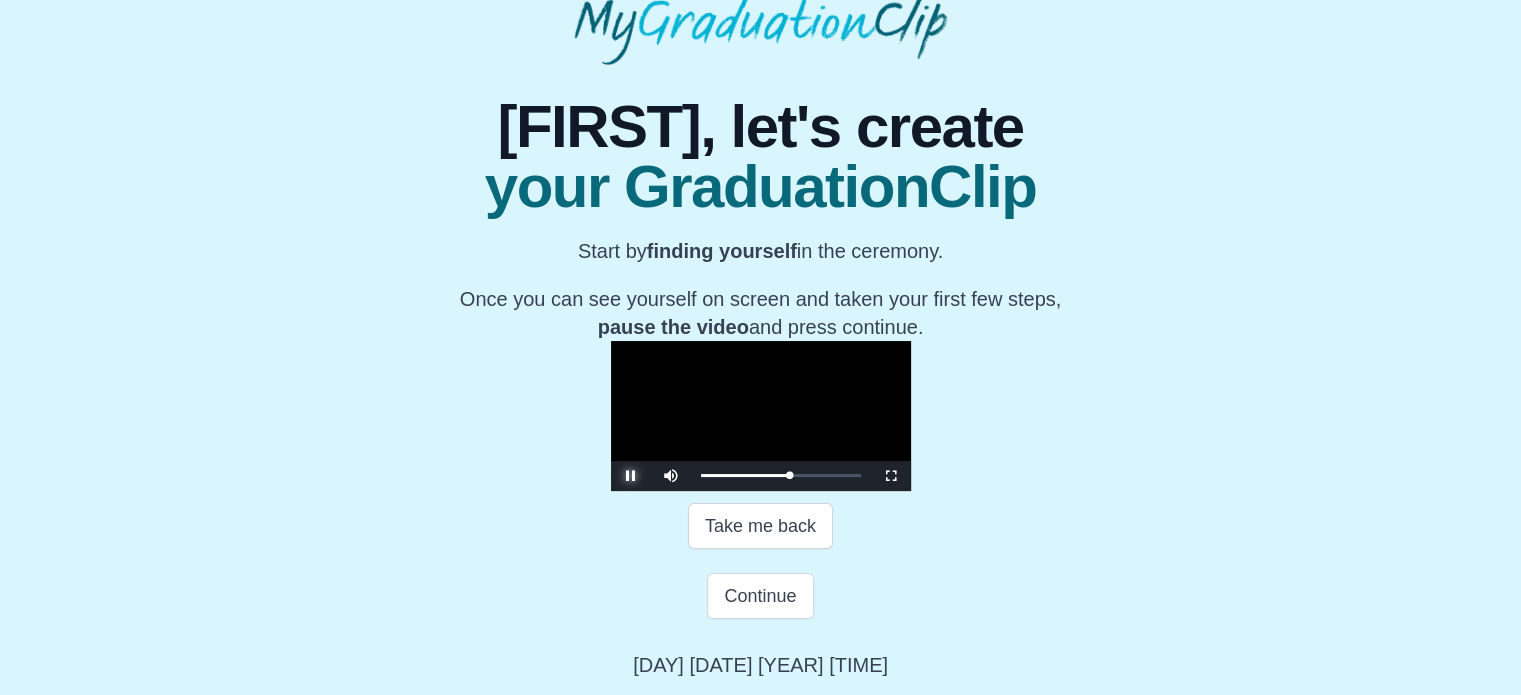 click at bounding box center [631, 476] 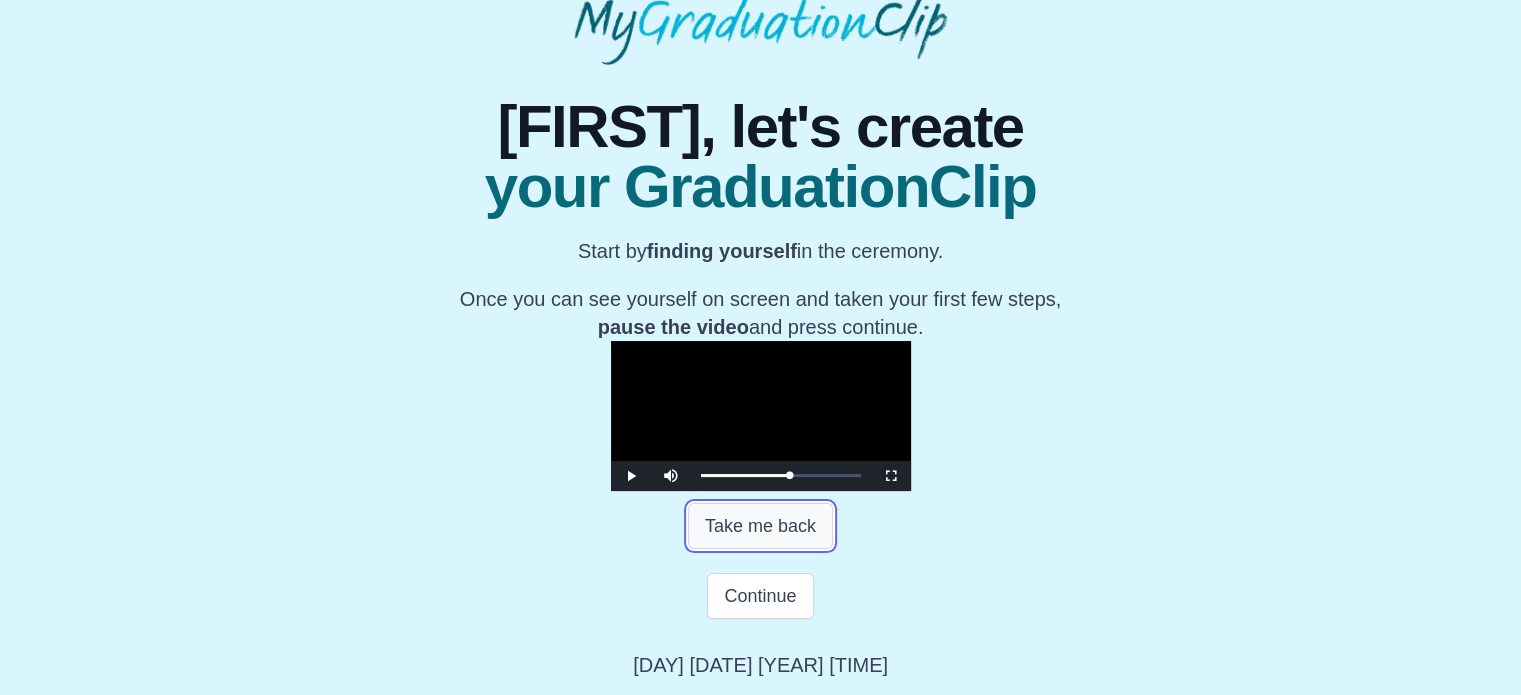 click on "Take me back" at bounding box center [760, 526] 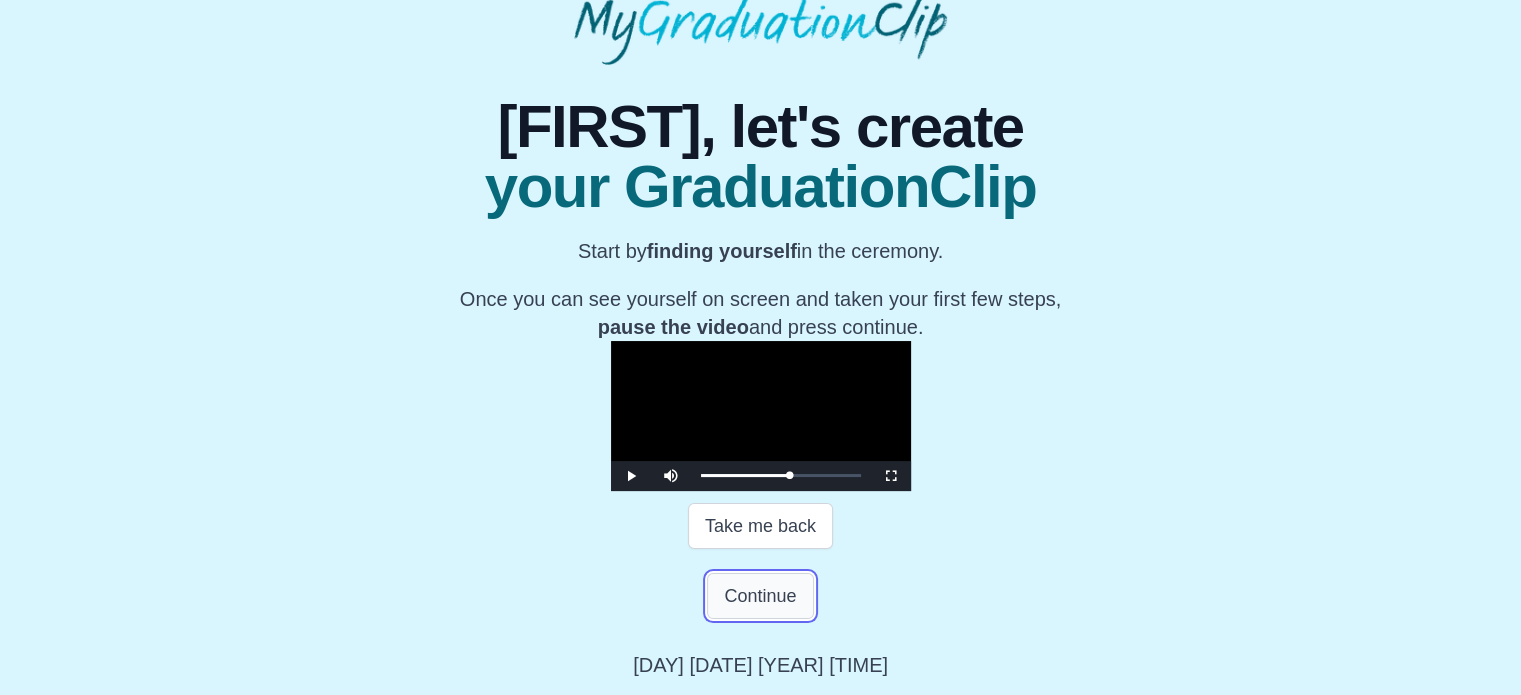 click on "Continue" at bounding box center [760, 596] 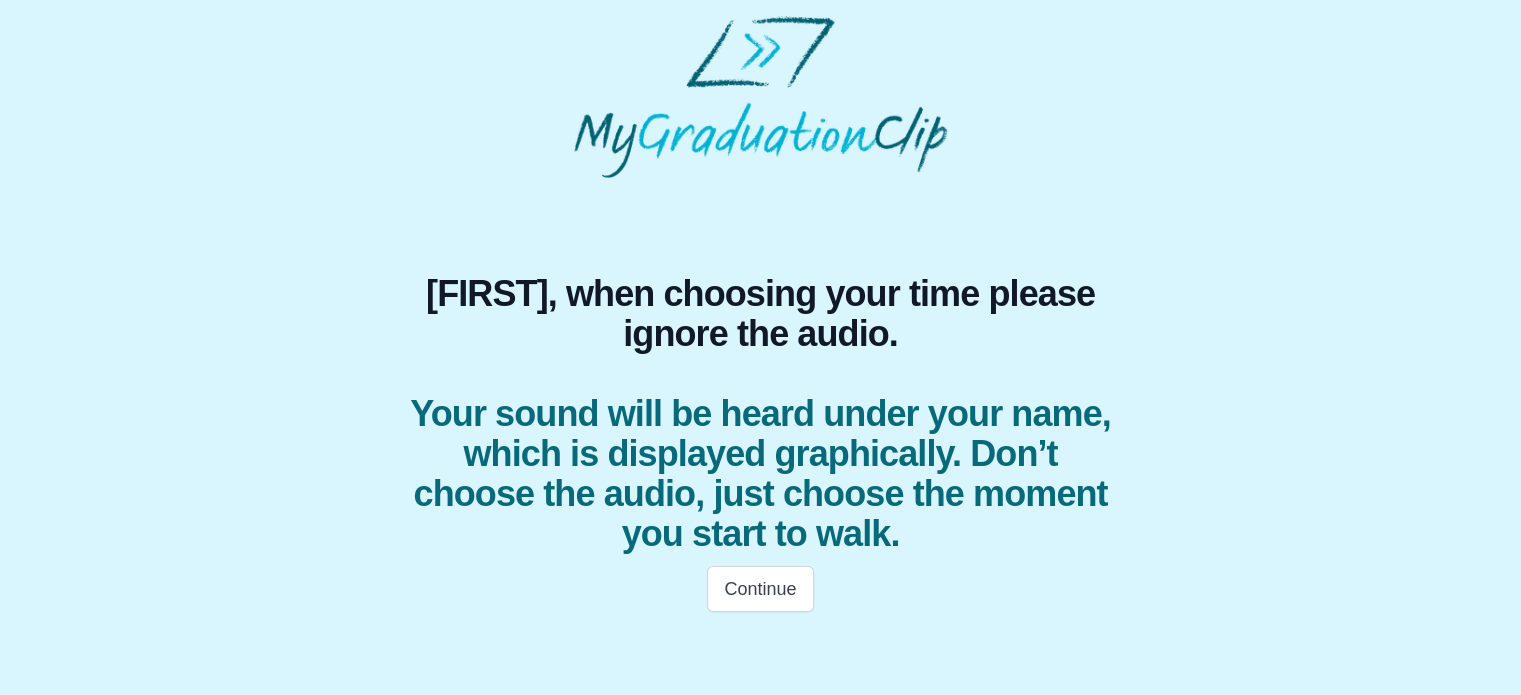 scroll, scrollTop: 0, scrollLeft: 0, axis: both 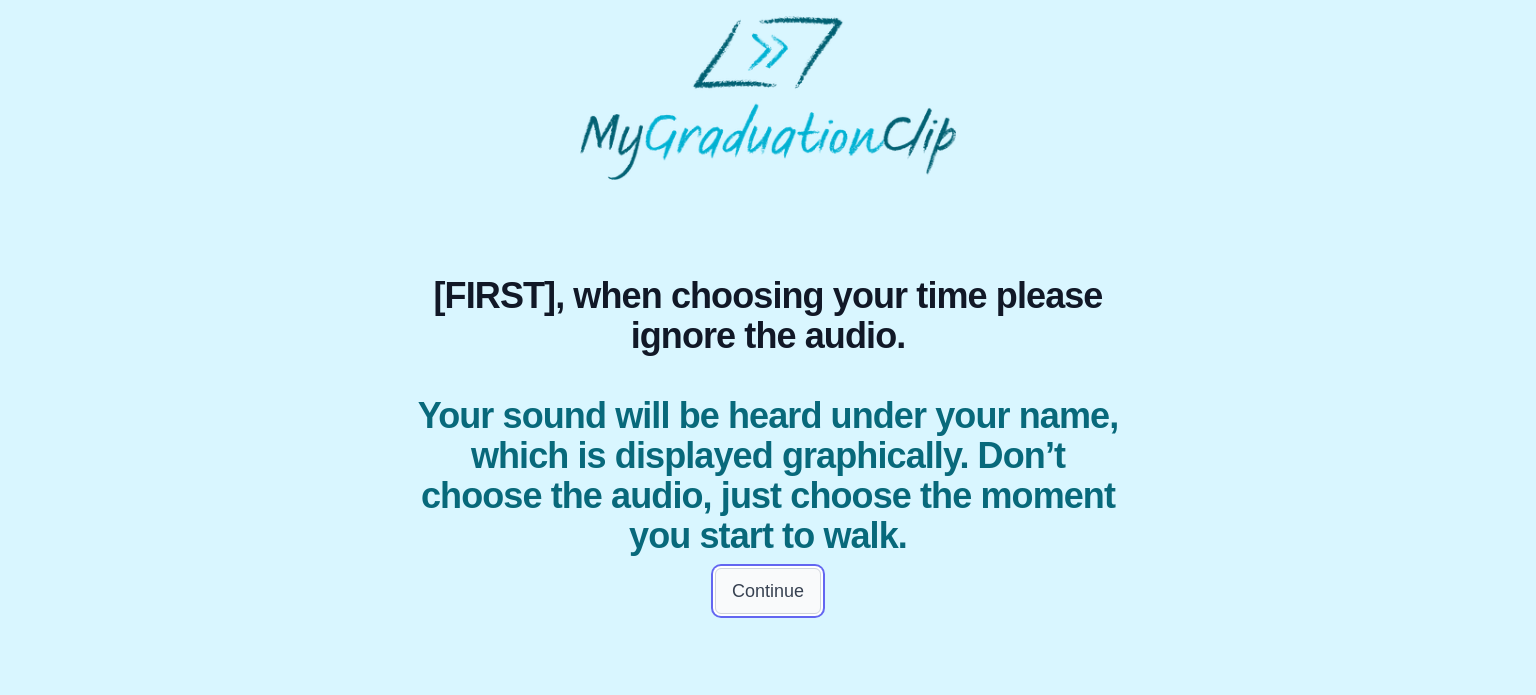 click on "Continue" at bounding box center (768, 591) 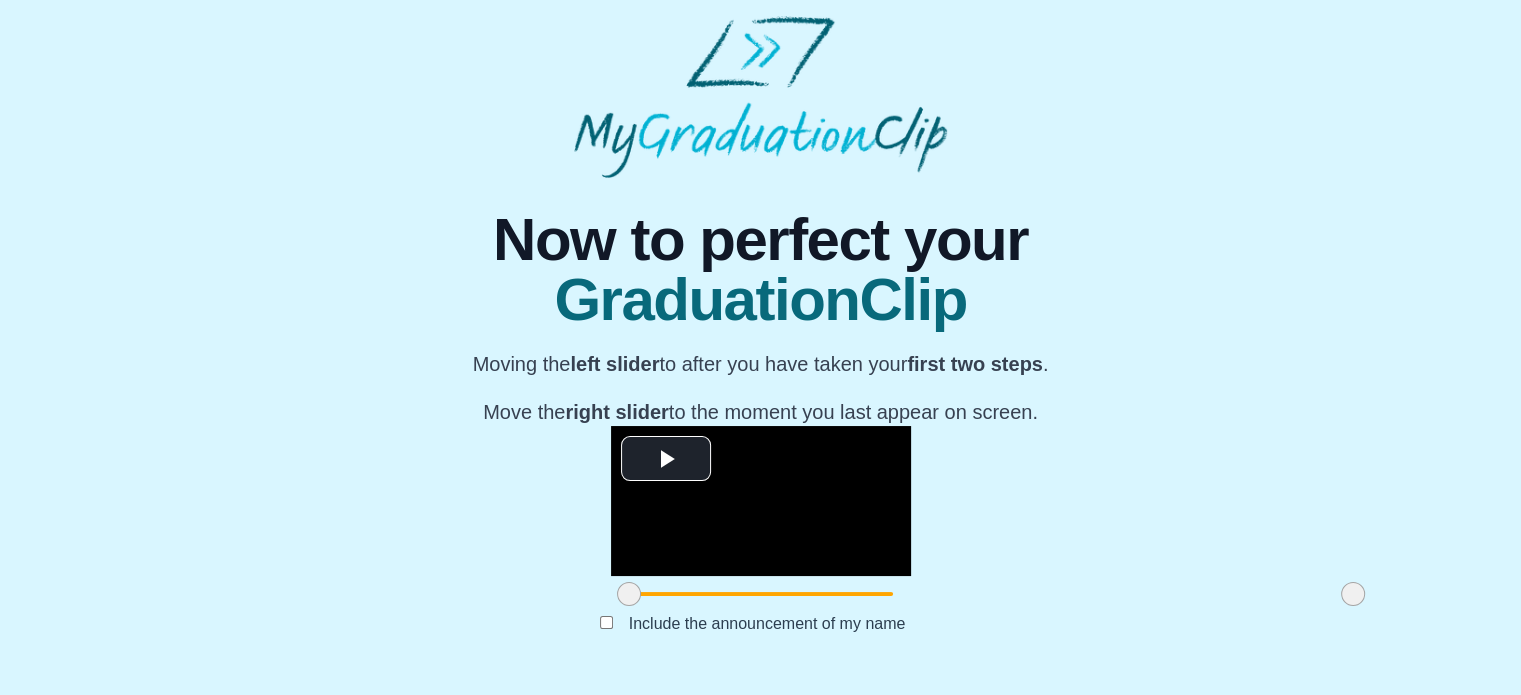 scroll, scrollTop: 272, scrollLeft: 0, axis: vertical 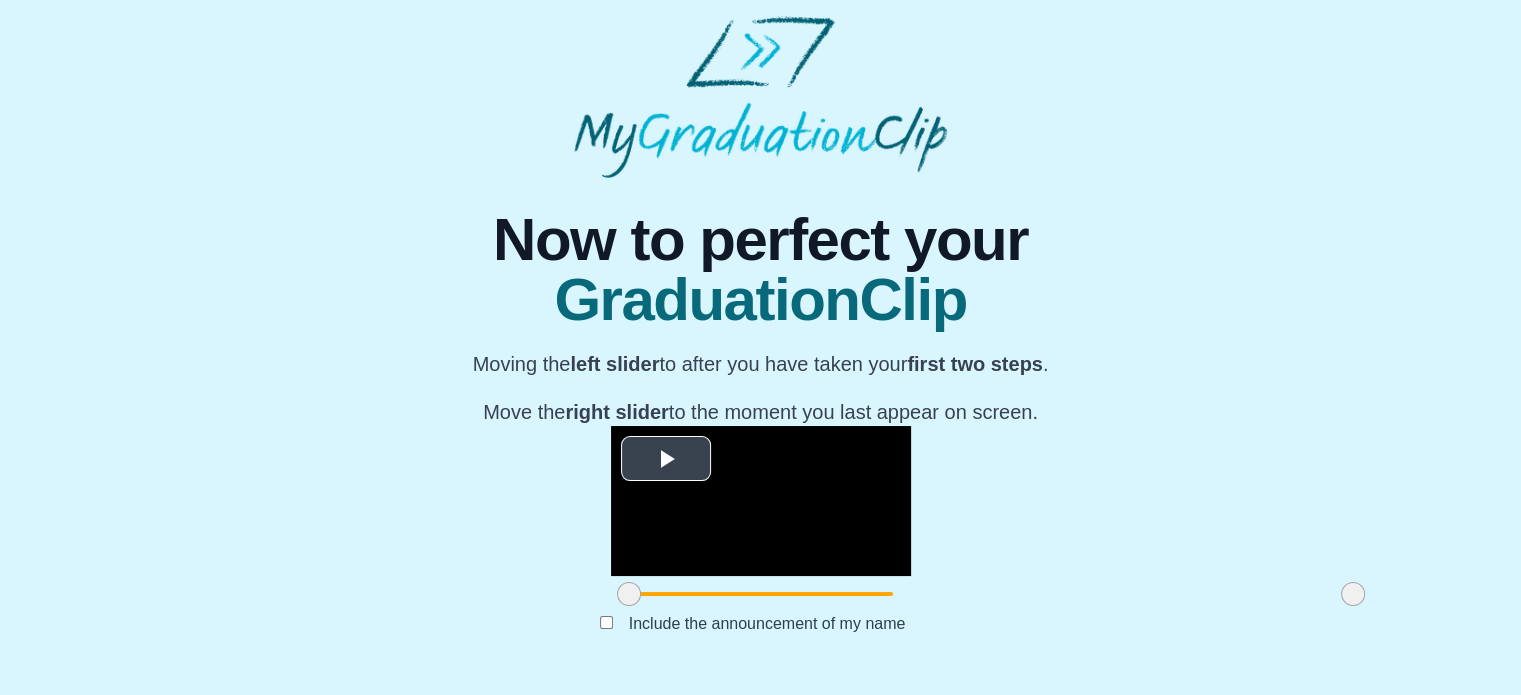 click at bounding box center (666, 458) 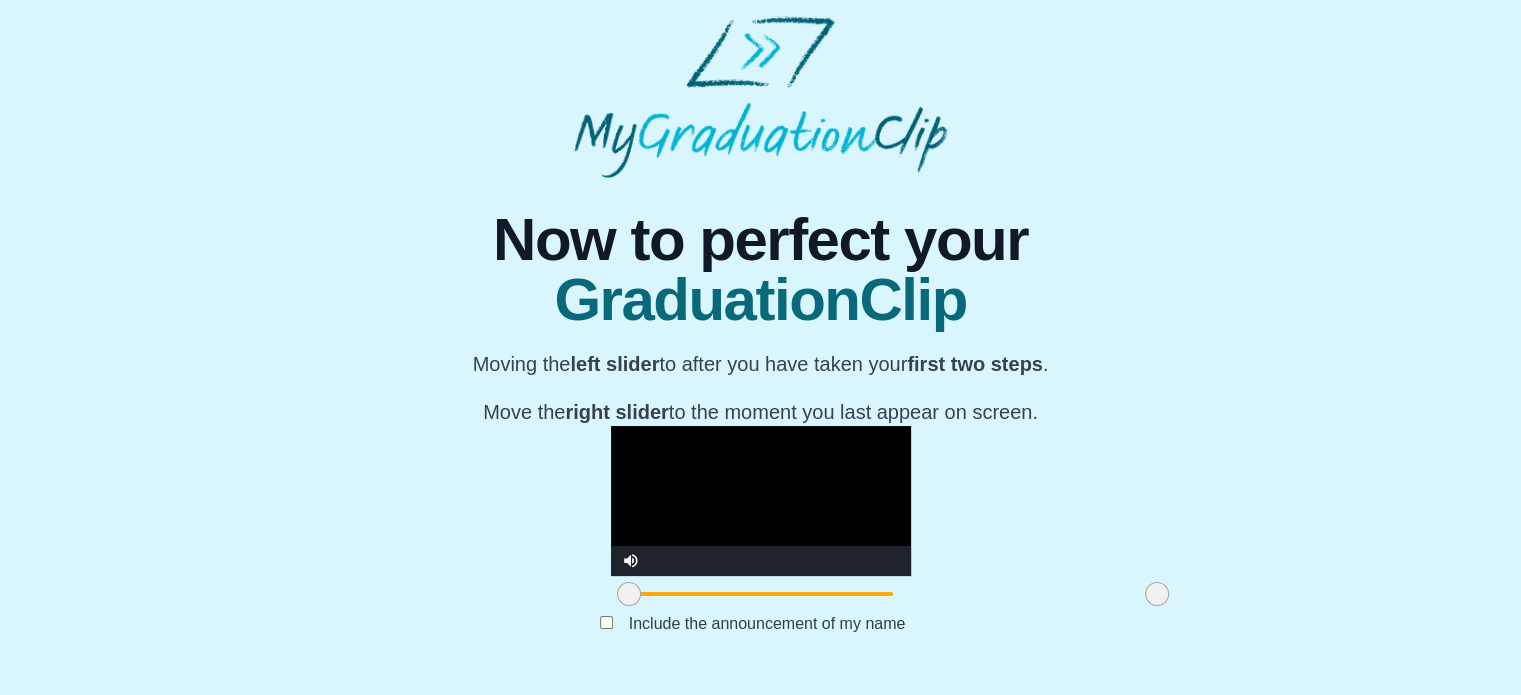 drag, startPoint x: 1123, startPoint y: 602, endPoint x: 927, endPoint y: 611, distance: 196.20653 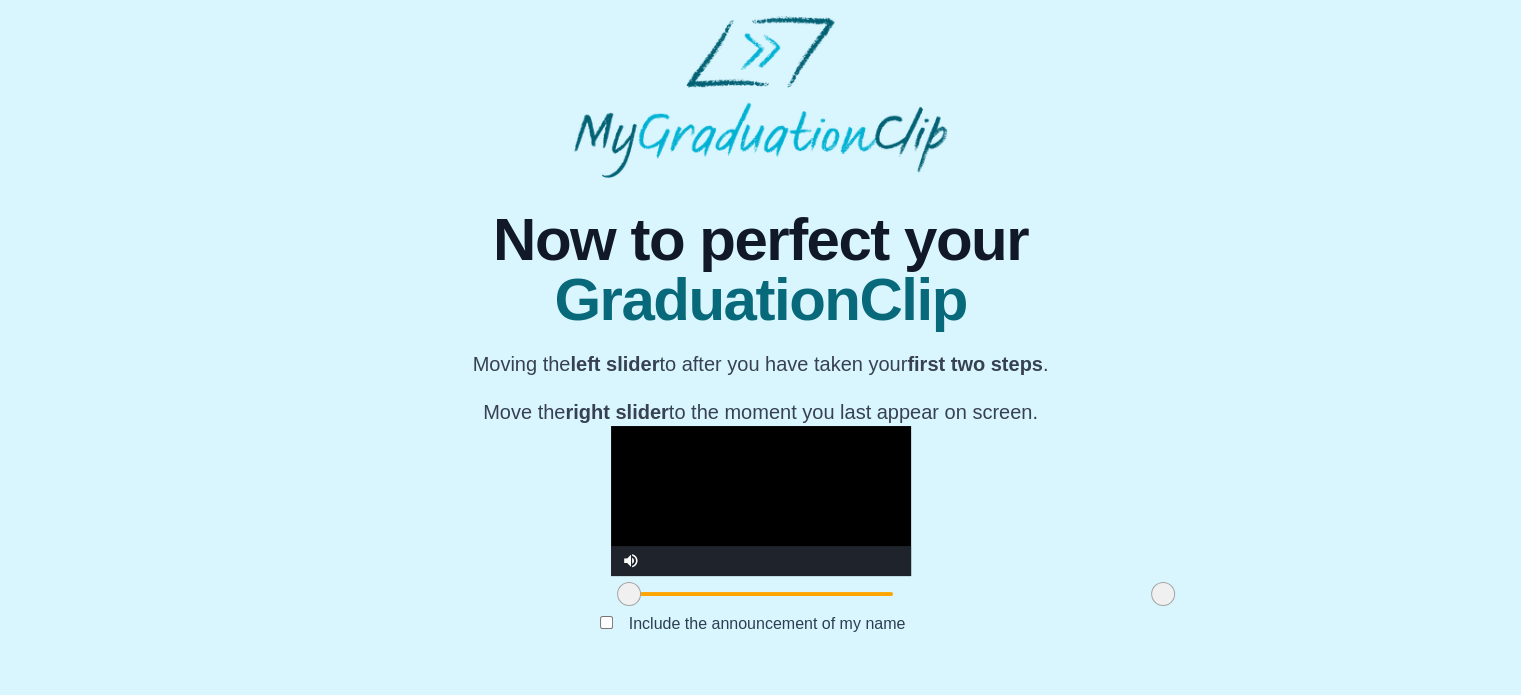 click at bounding box center (1163, 594) 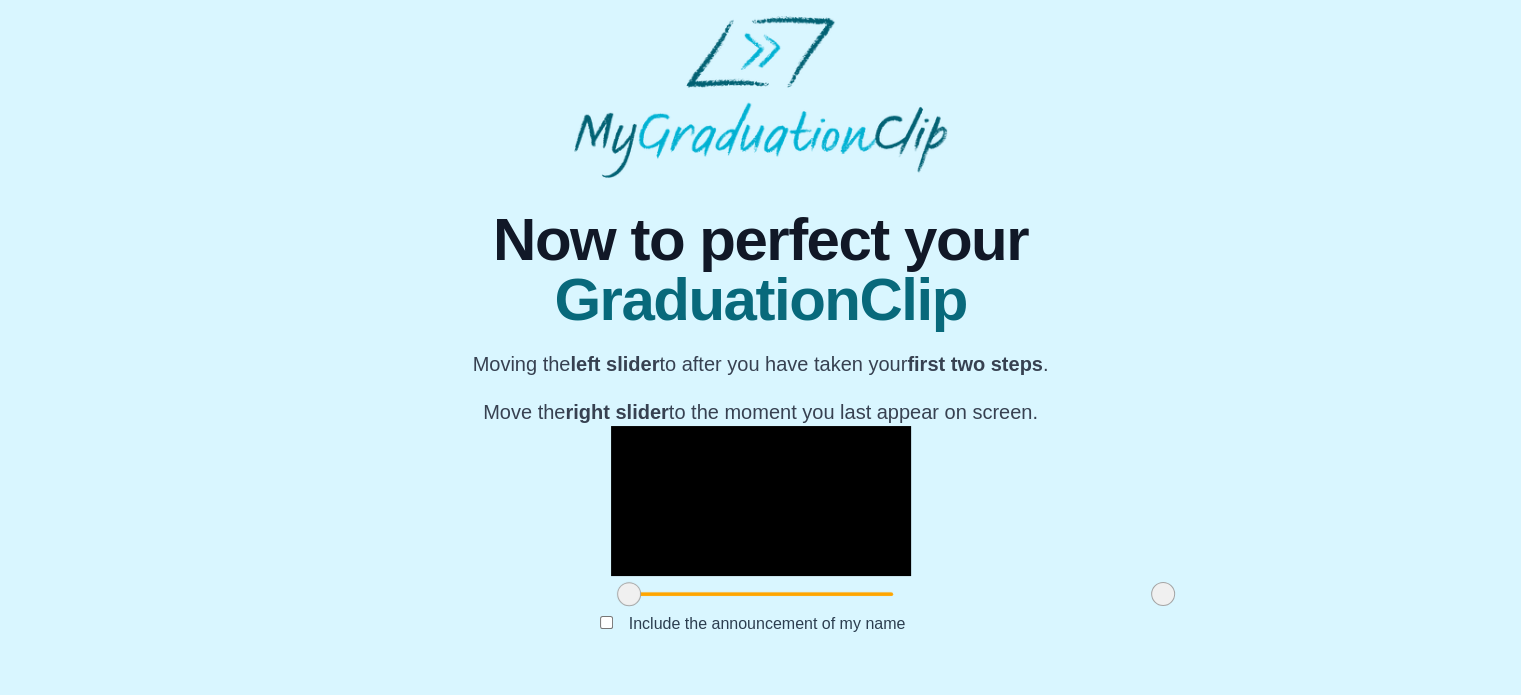 scroll, scrollTop: 272, scrollLeft: 0, axis: vertical 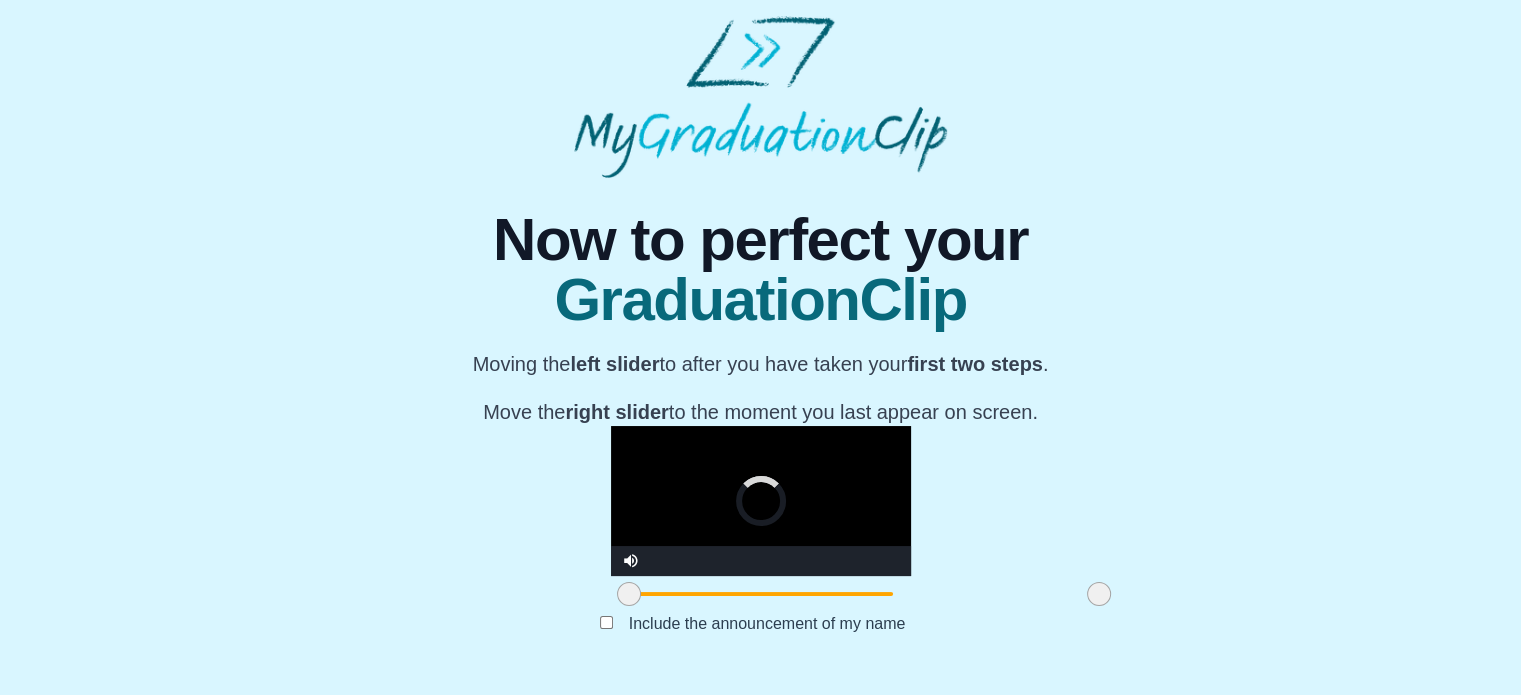 drag, startPoint x: 936, startPoint y: 601, endPoint x: 896, endPoint y: 600, distance: 40.012497 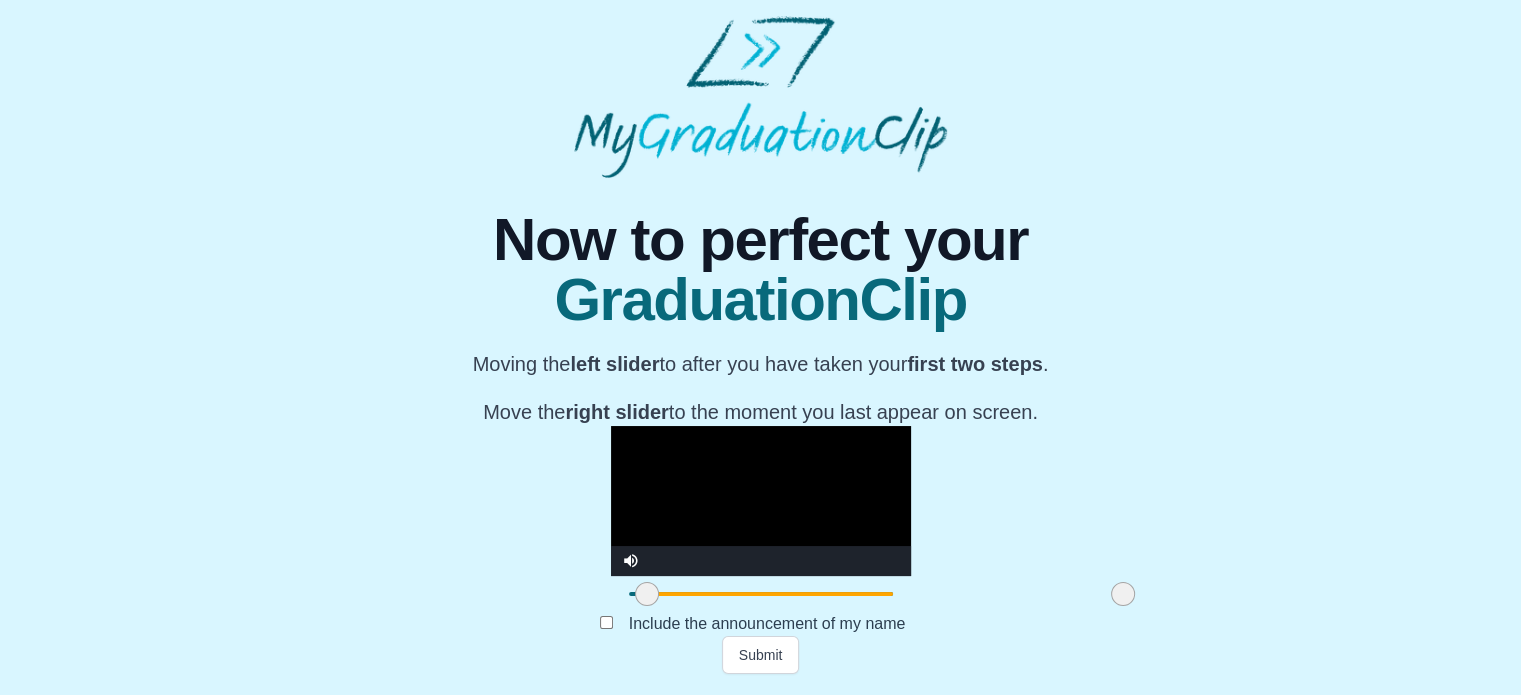 drag, startPoint x: 396, startPoint y: 600, endPoint x: 414, endPoint y: 607, distance: 19.313208 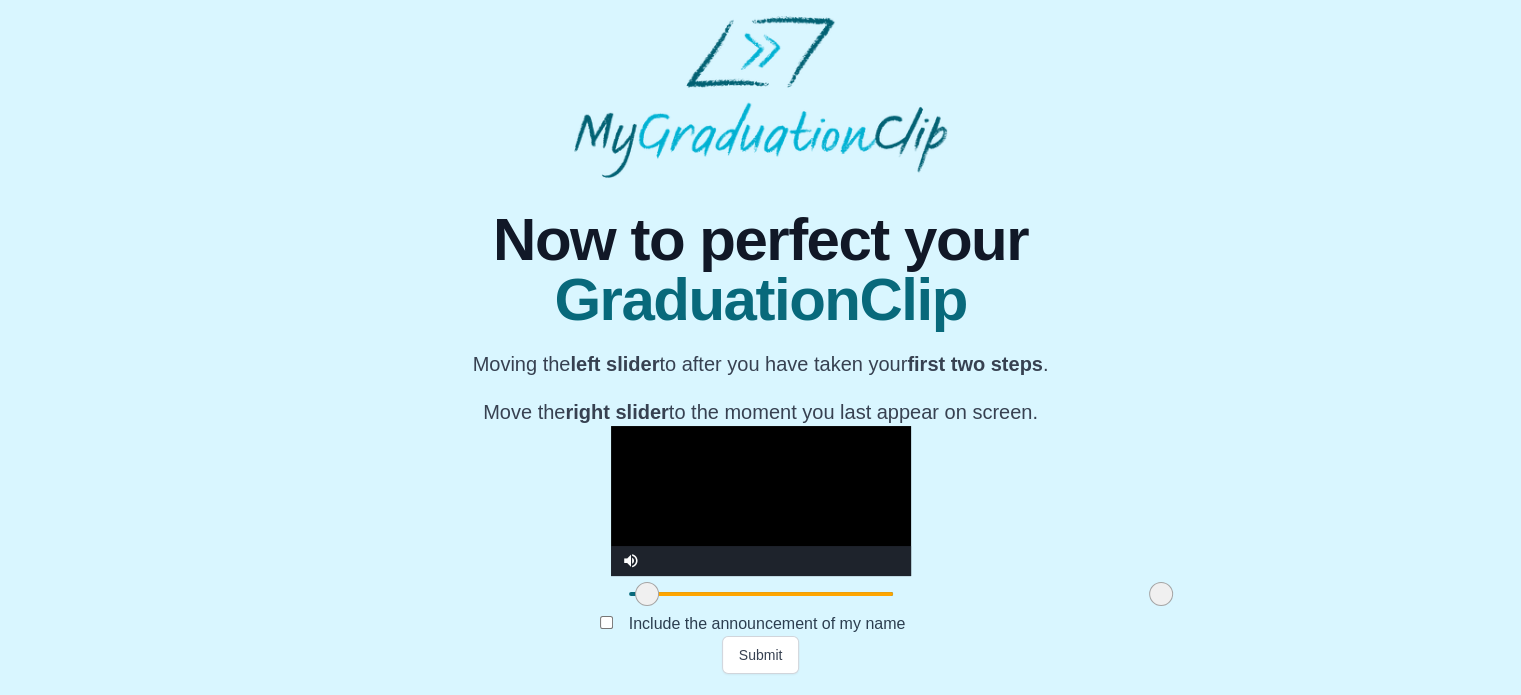 drag, startPoint x: 887, startPoint y: 602, endPoint x: 925, endPoint y: 607, distance: 38.327538 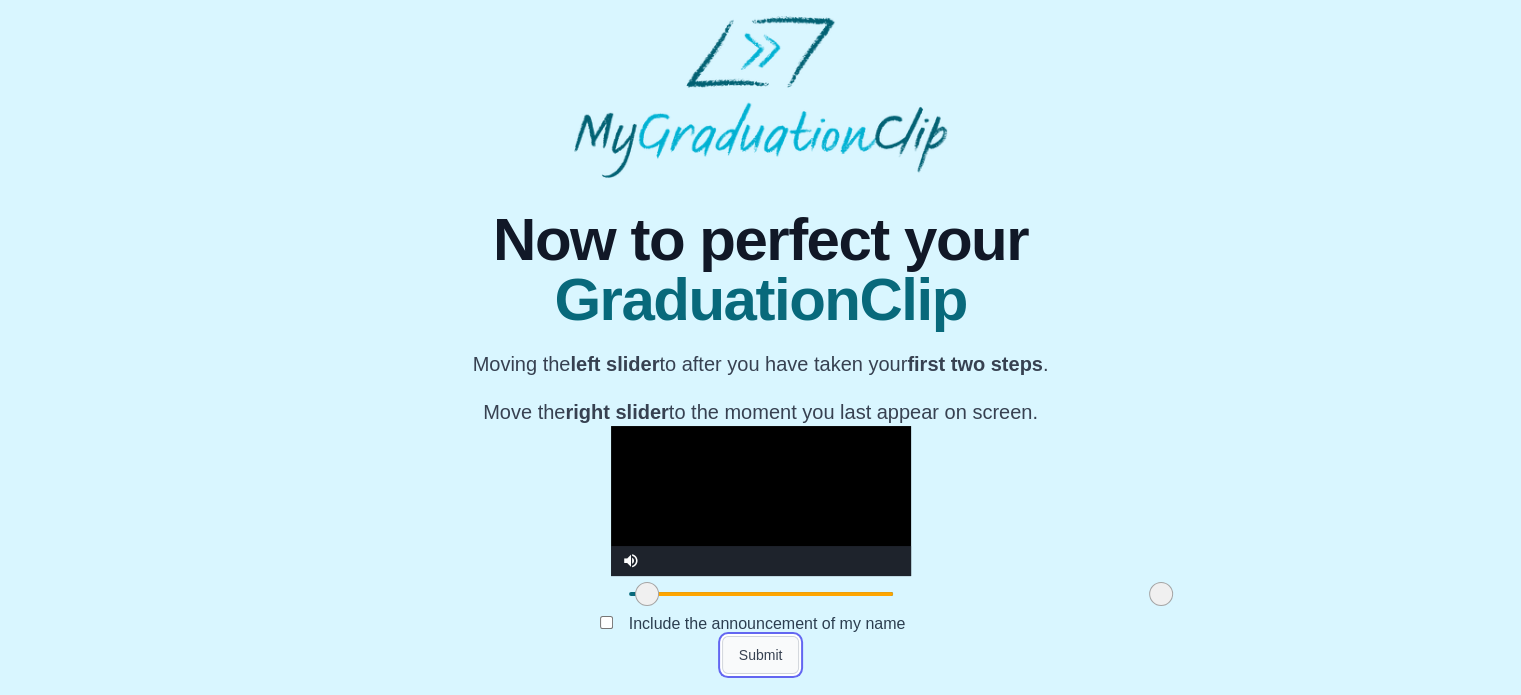 click on "Submit" at bounding box center [761, 655] 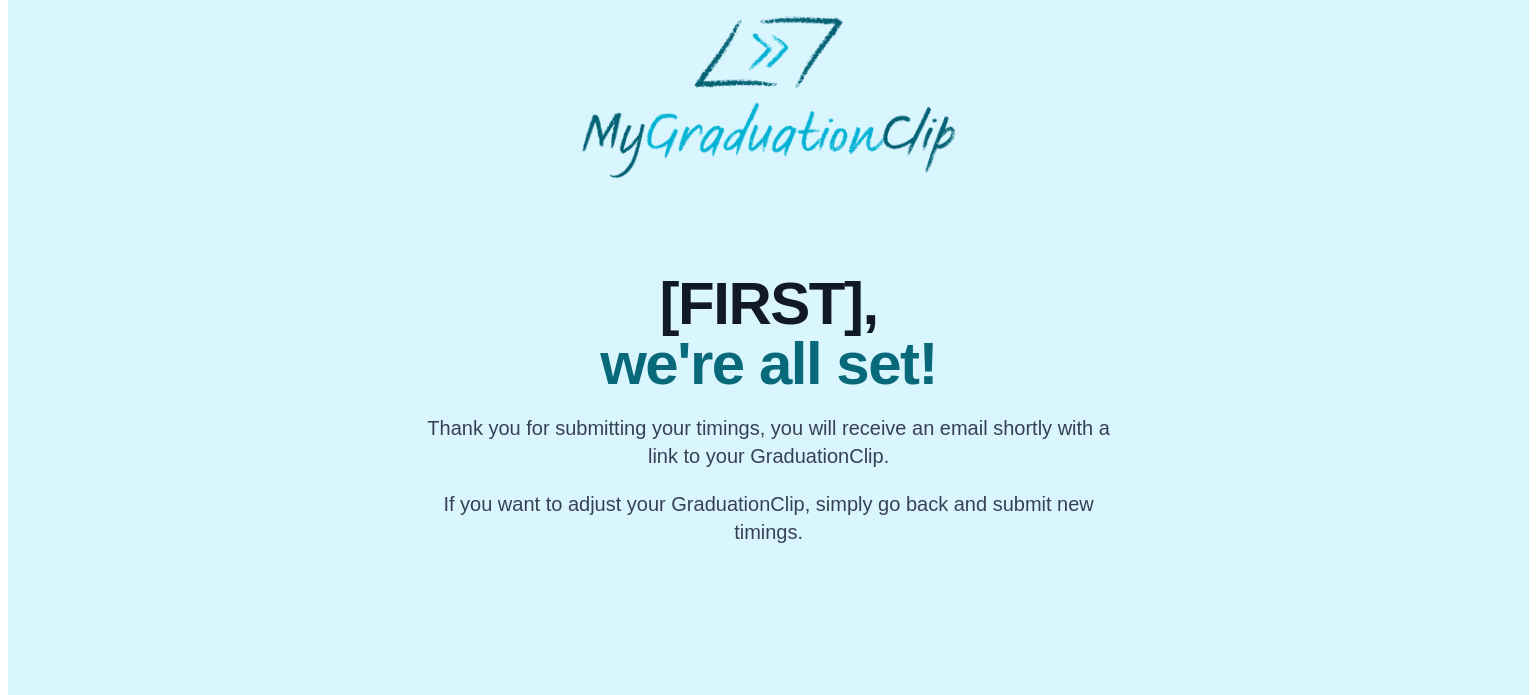 scroll, scrollTop: 0, scrollLeft: 0, axis: both 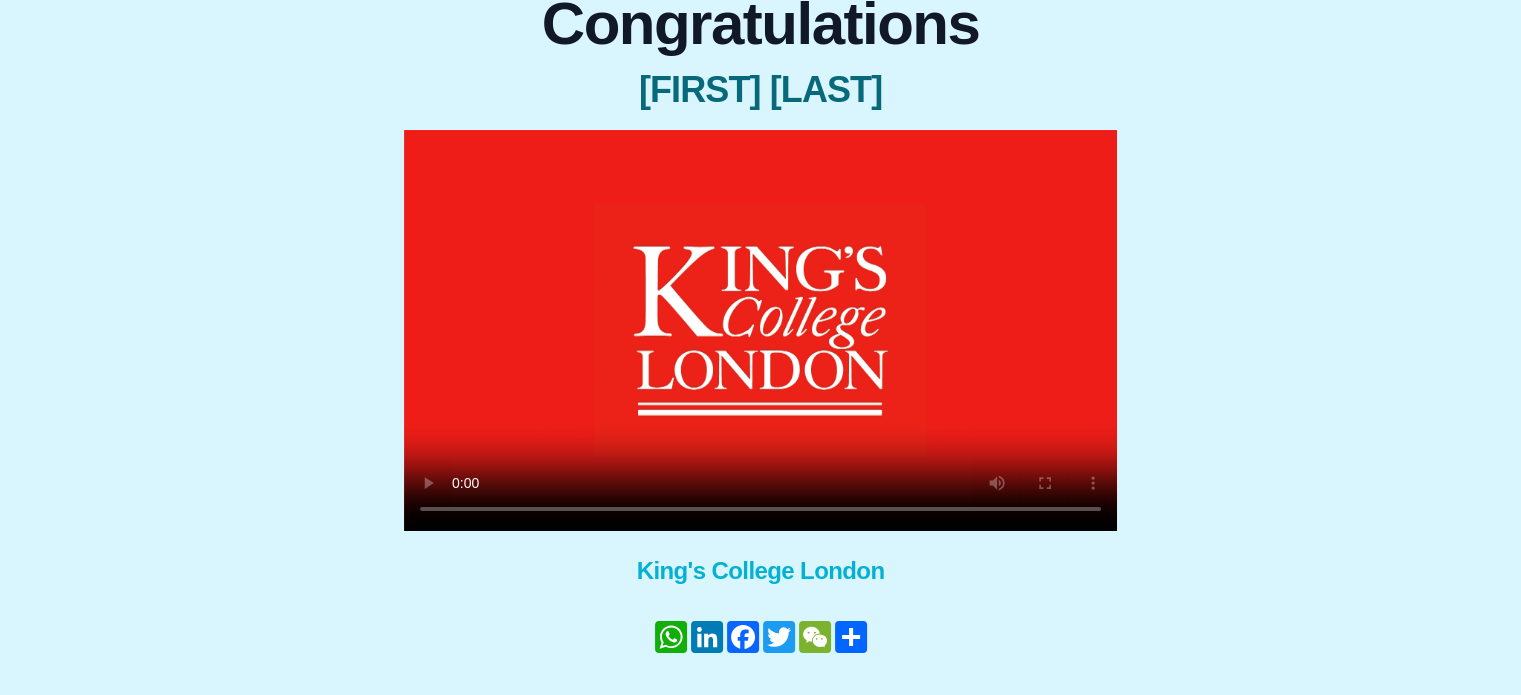type 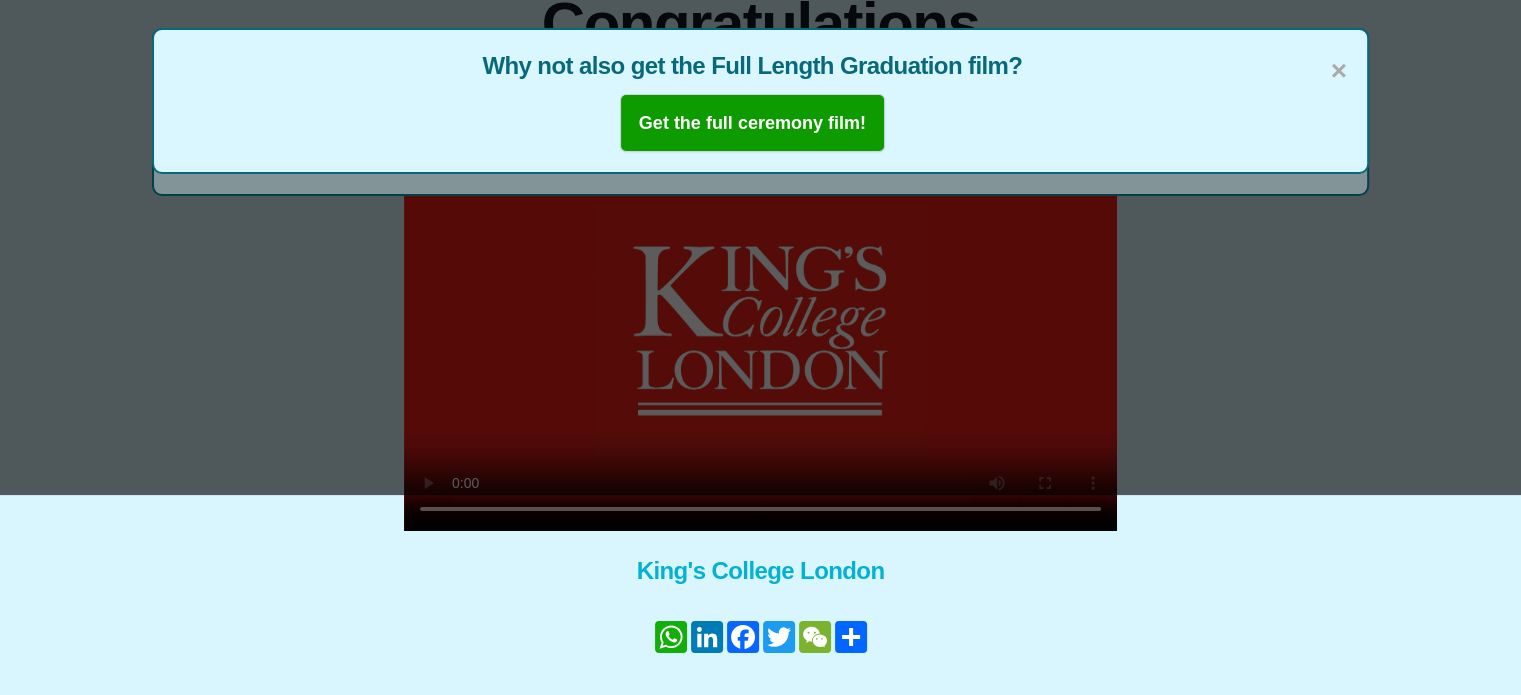 drag, startPoint x: 1334, startPoint y: 66, endPoint x: 1311, endPoint y: 87, distance: 31.144823 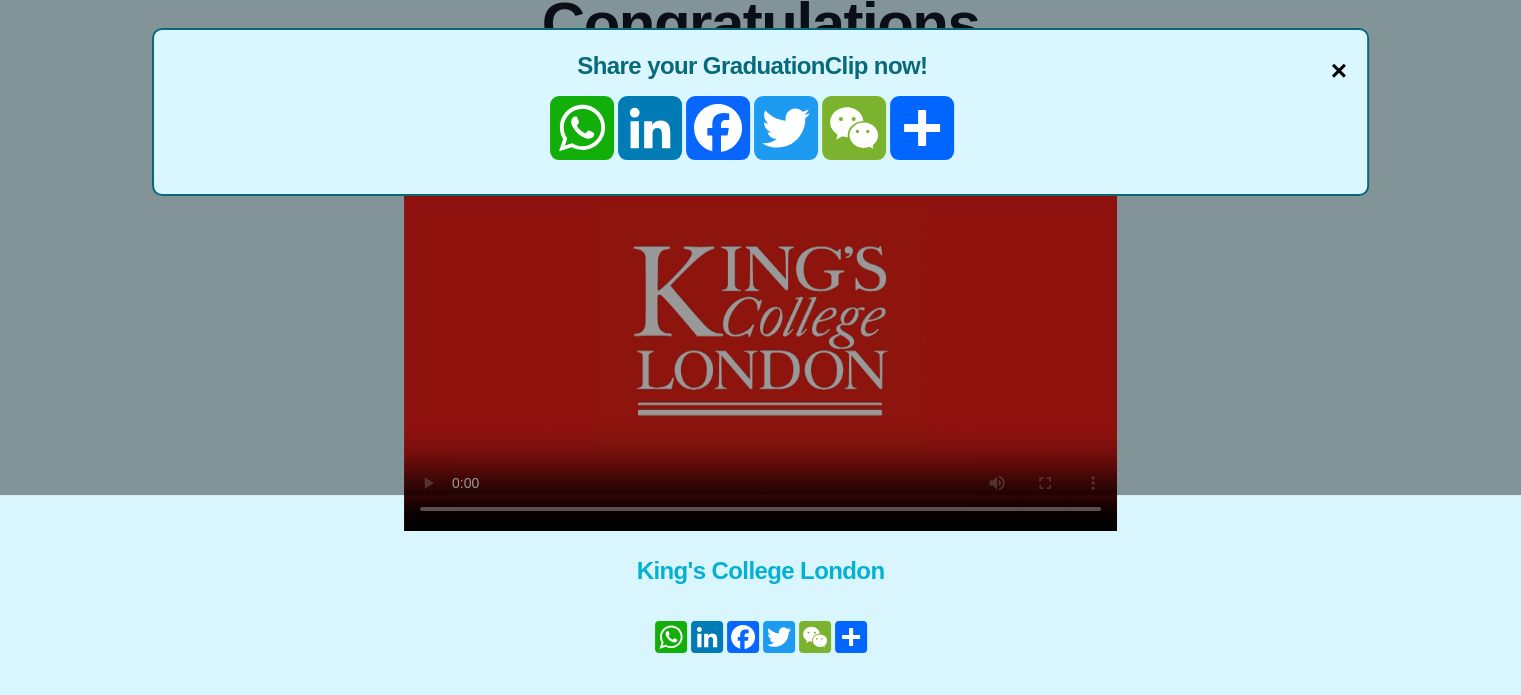 click on "×" at bounding box center (1339, 71) 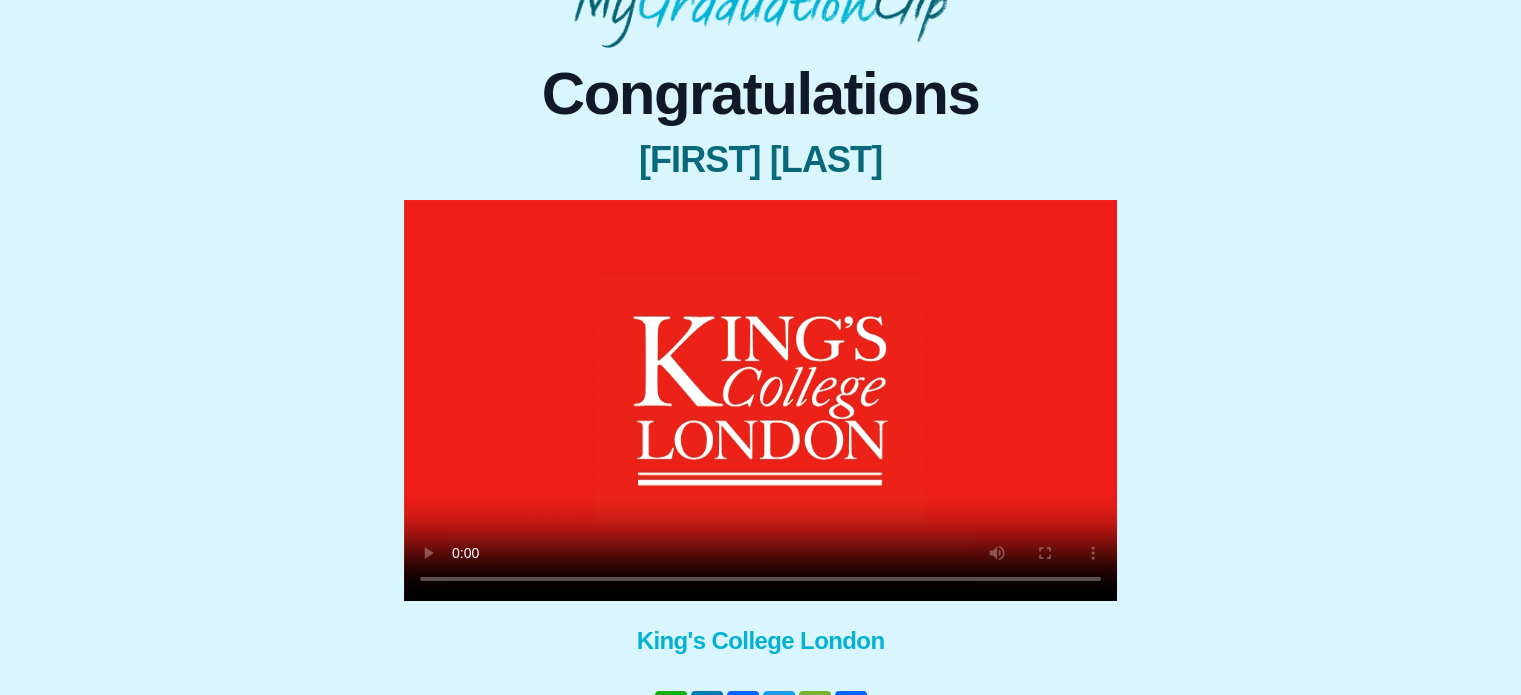 scroll, scrollTop: 256, scrollLeft: 0, axis: vertical 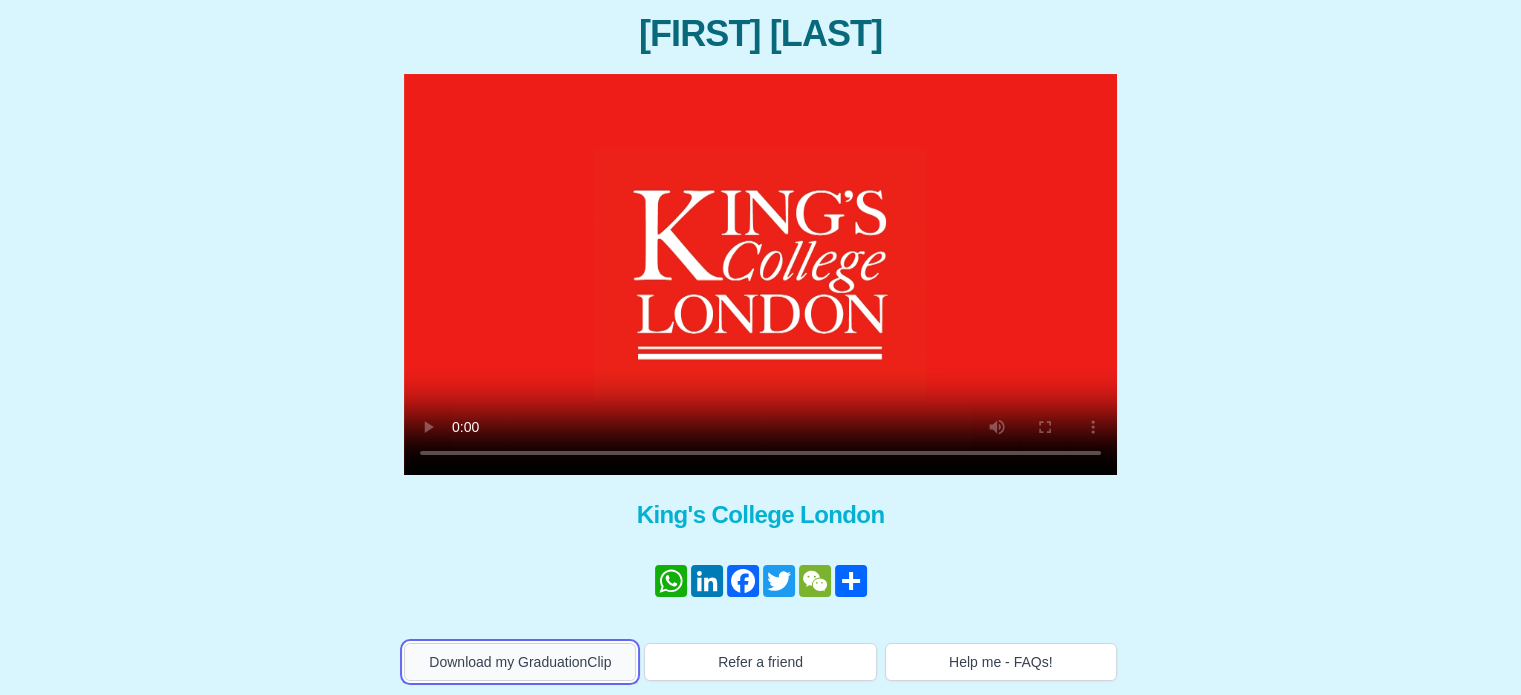 click on "Download my GraduationClip" at bounding box center [520, 662] 